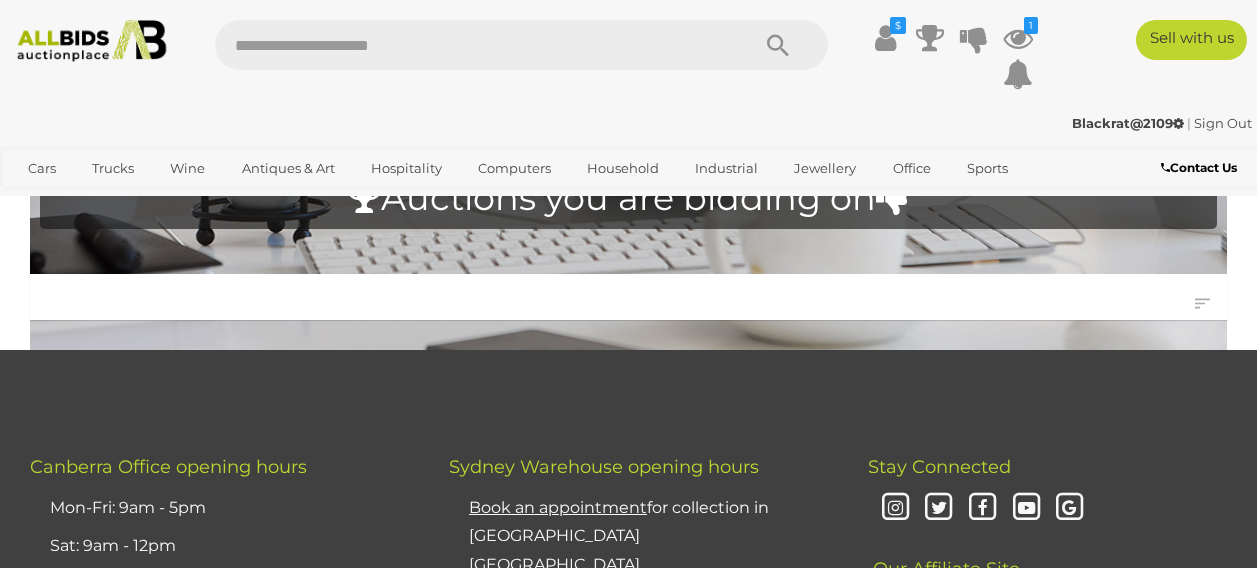 scroll, scrollTop: 0, scrollLeft: 0, axis: both 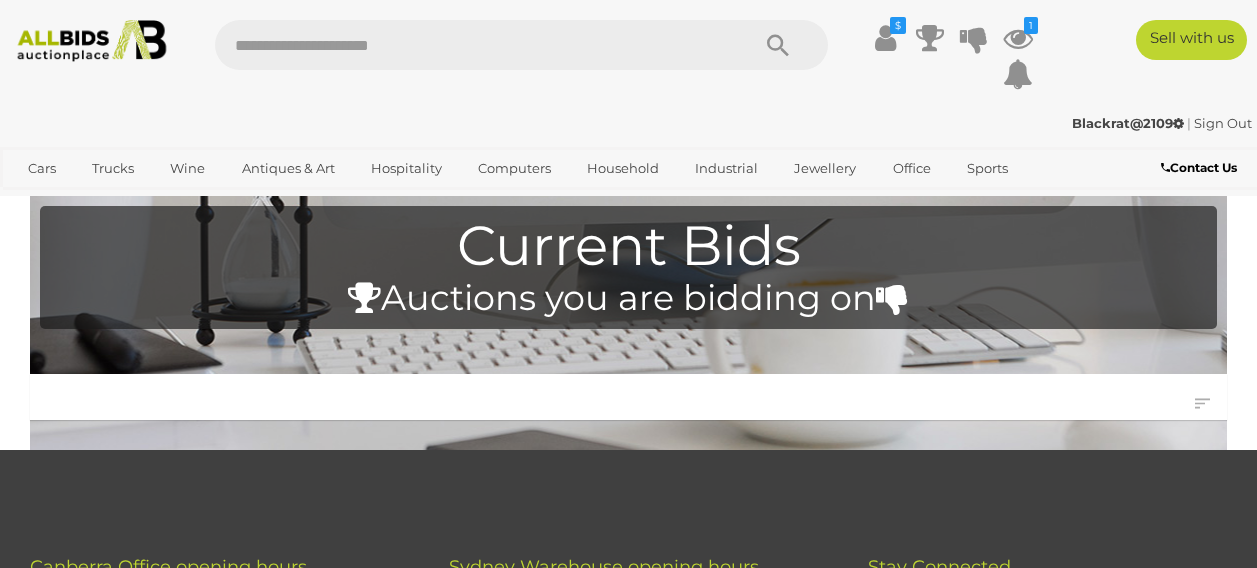 click at bounding box center [92, 41] 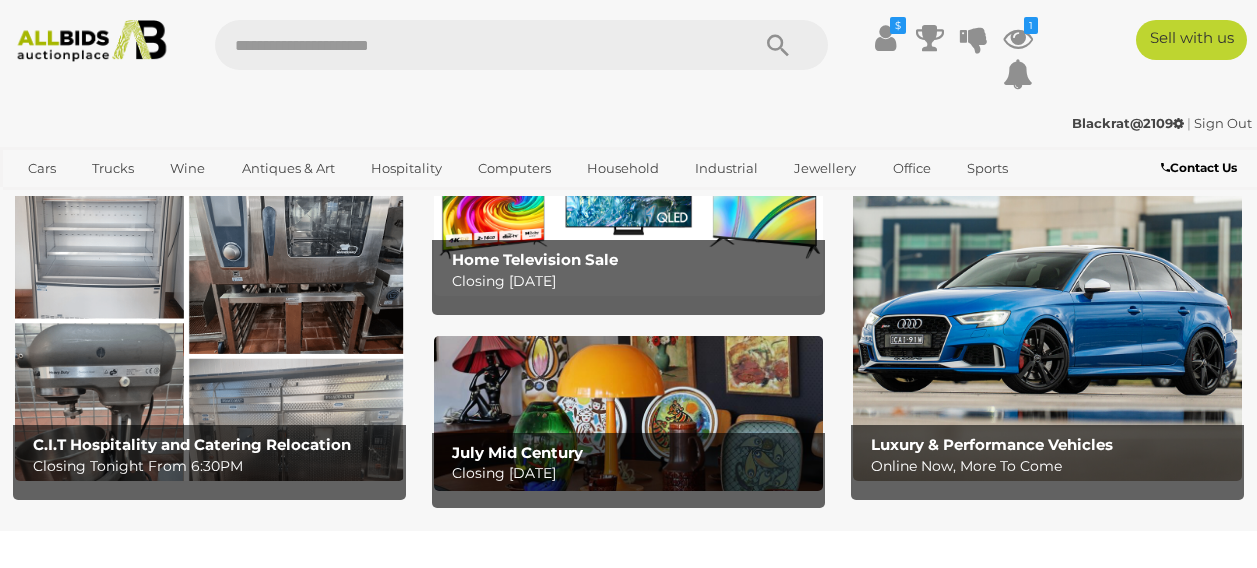 scroll, scrollTop: 100, scrollLeft: 0, axis: vertical 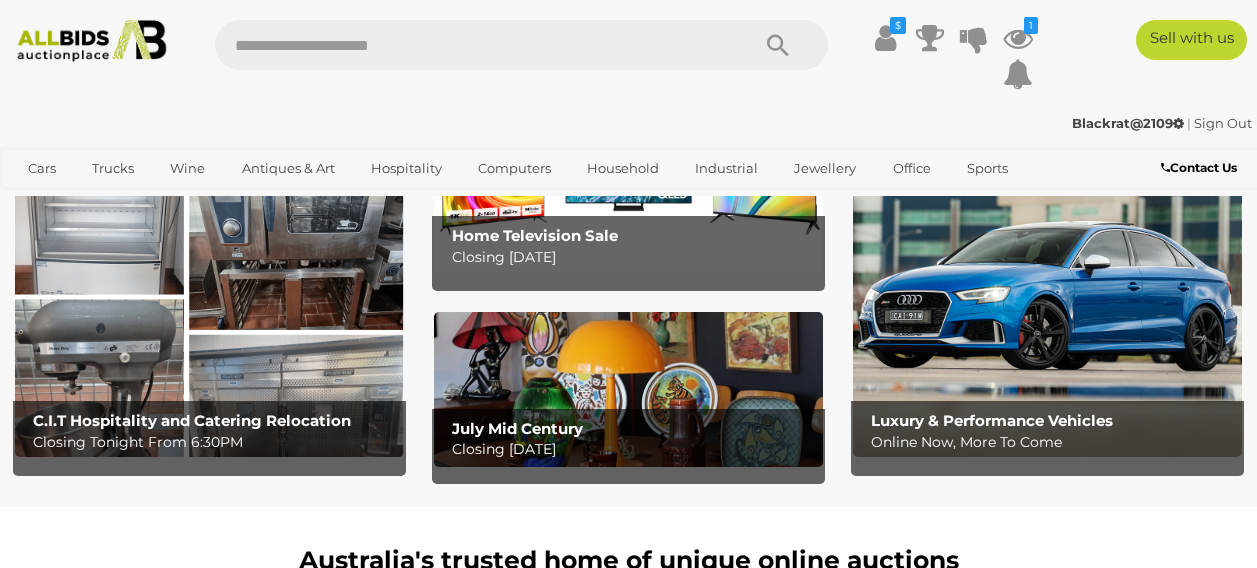 click on "Closing Tonight From 6:30PM" at bounding box center (215, 442) 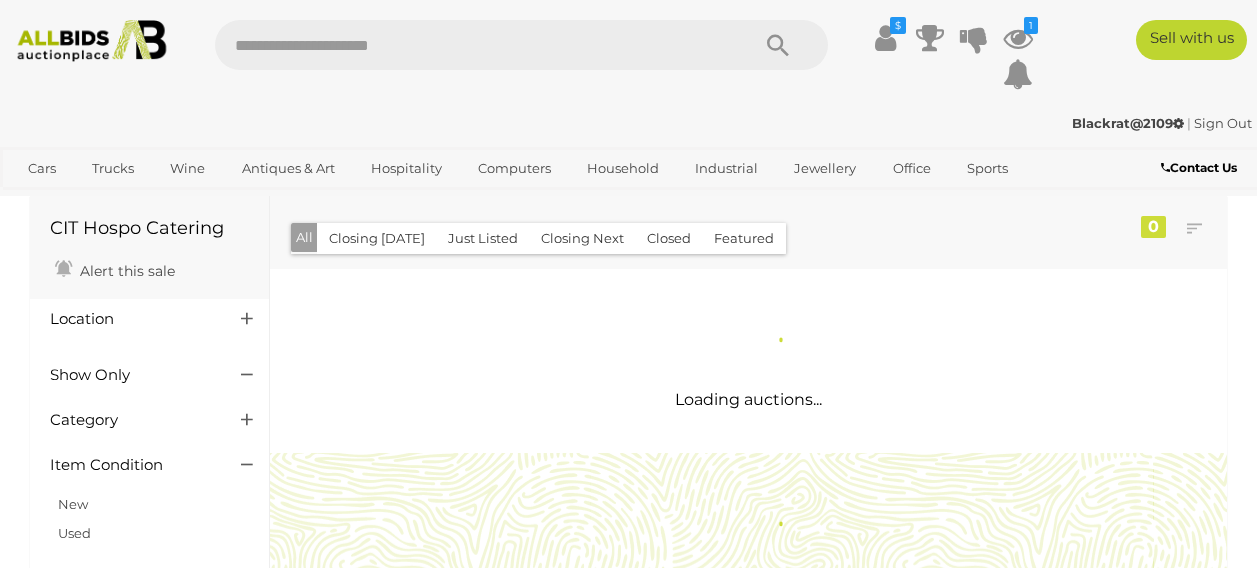 scroll, scrollTop: 0, scrollLeft: 0, axis: both 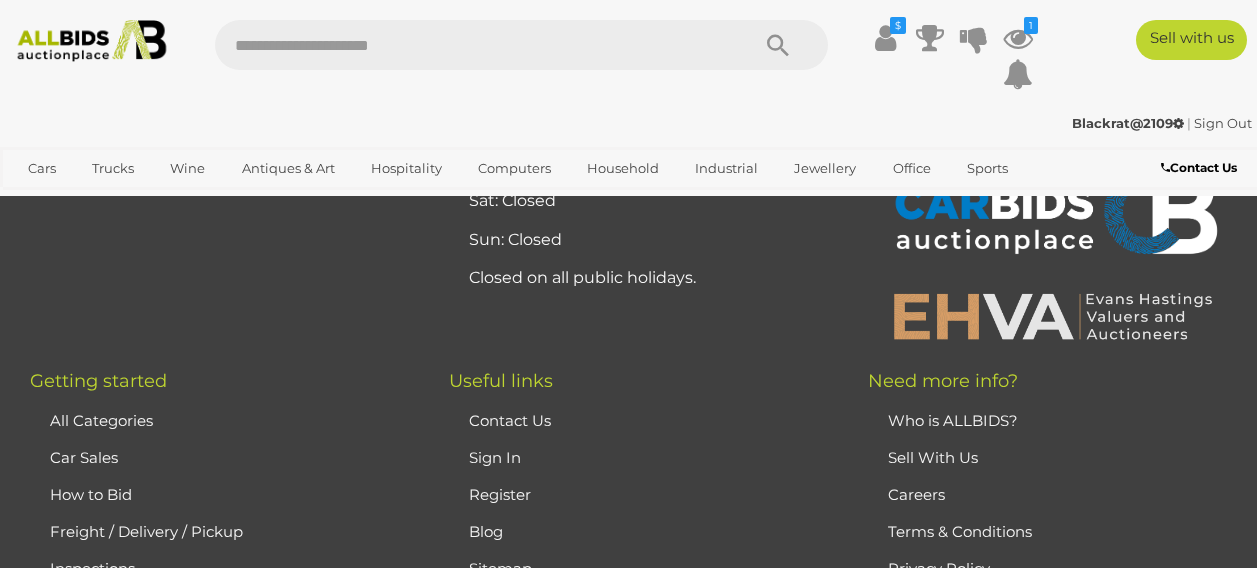 click on "2" at bounding box center (403, -174) 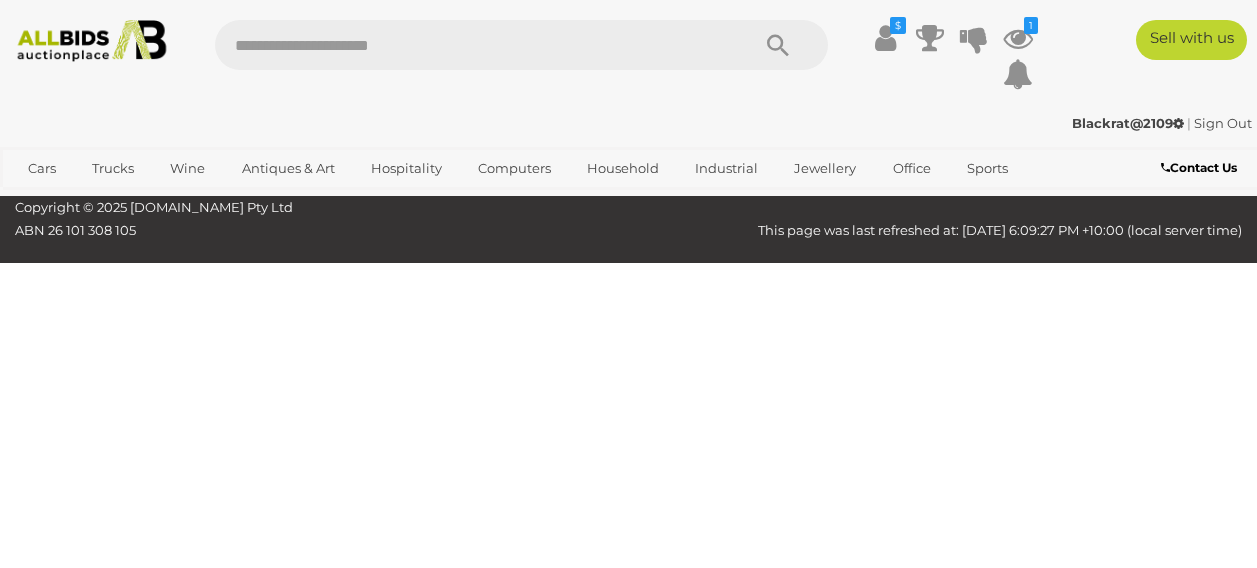 scroll, scrollTop: 102, scrollLeft: 0, axis: vertical 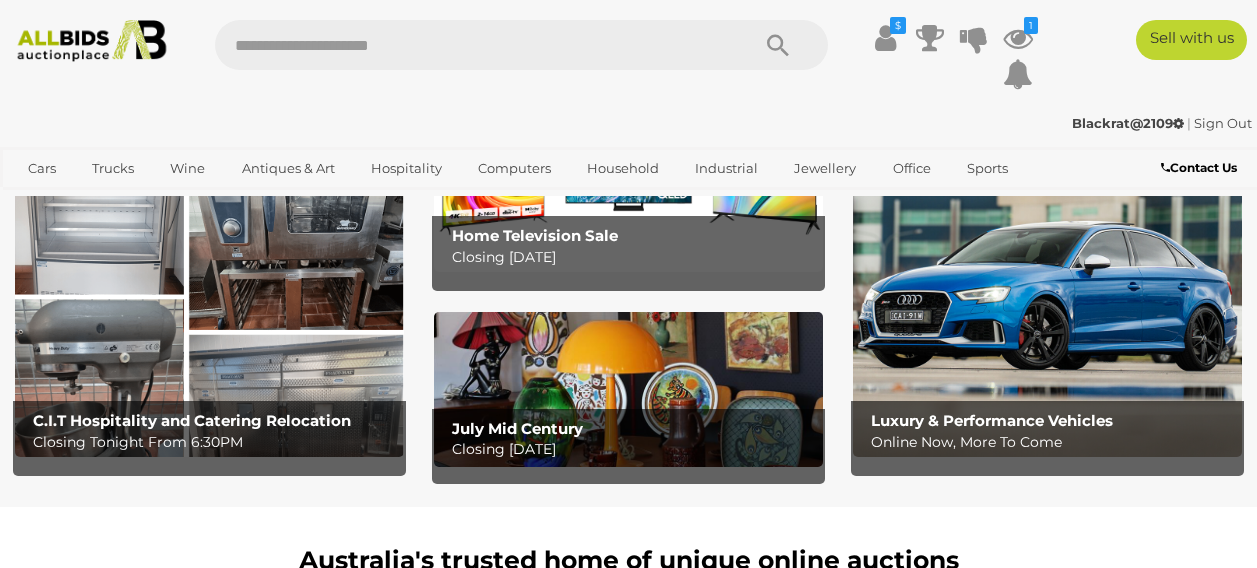 click on "Closing Tonight From 6:30PM" at bounding box center (215, 442) 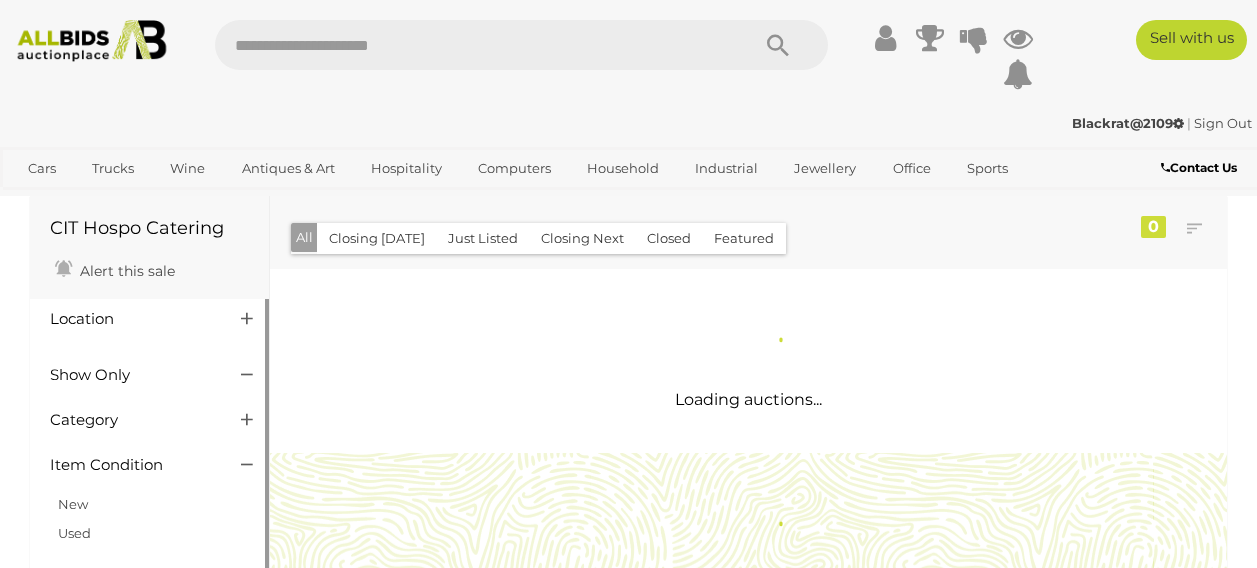 scroll, scrollTop: 0, scrollLeft: 0, axis: both 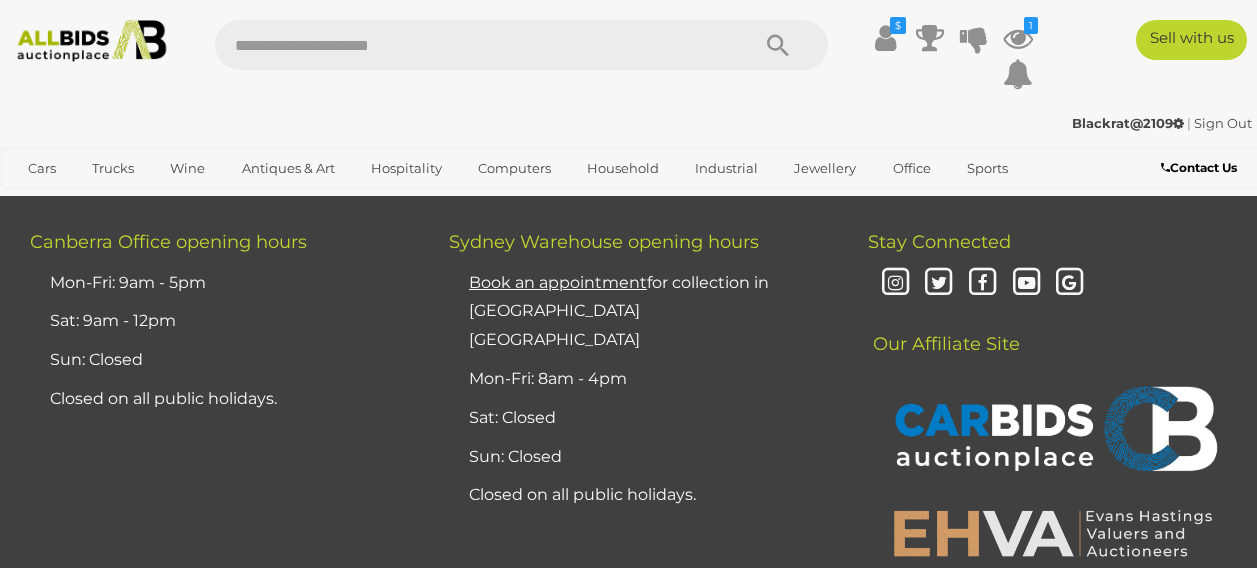 click on "2" at bounding box center (403, 43) 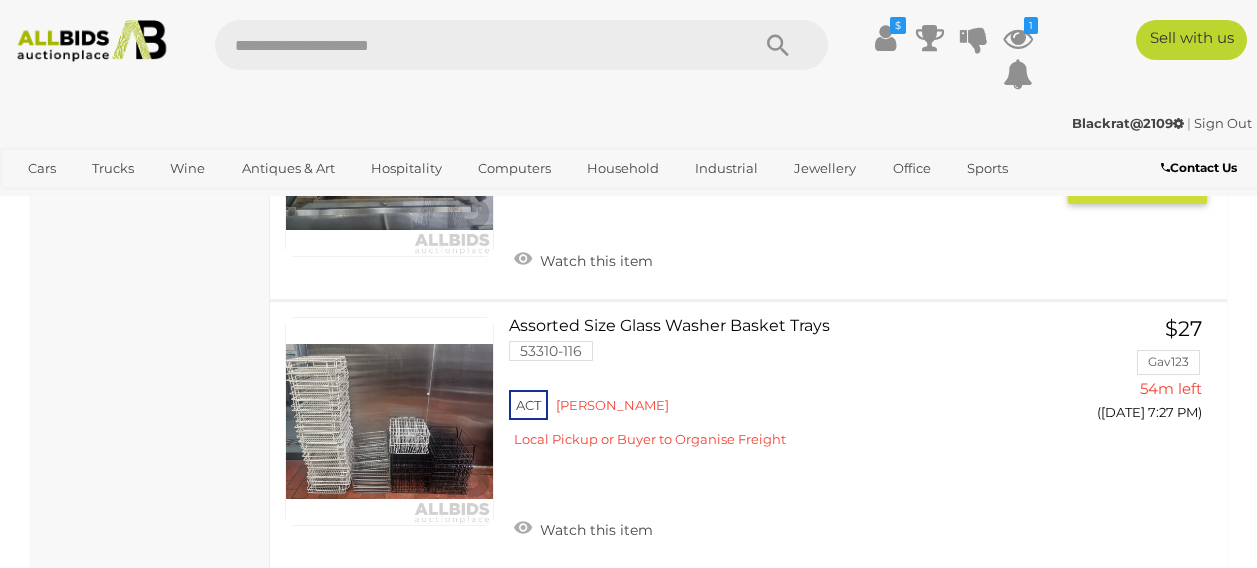 scroll, scrollTop: 9002, scrollLeft: 0, axis: vertical 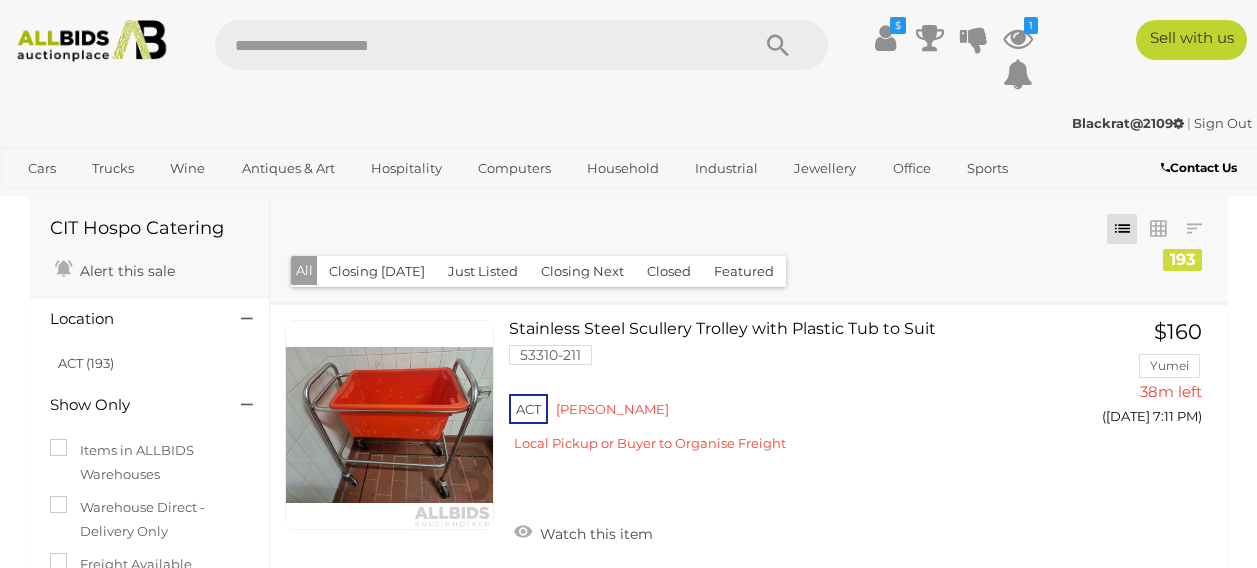 click at bounding box center (472, 45) 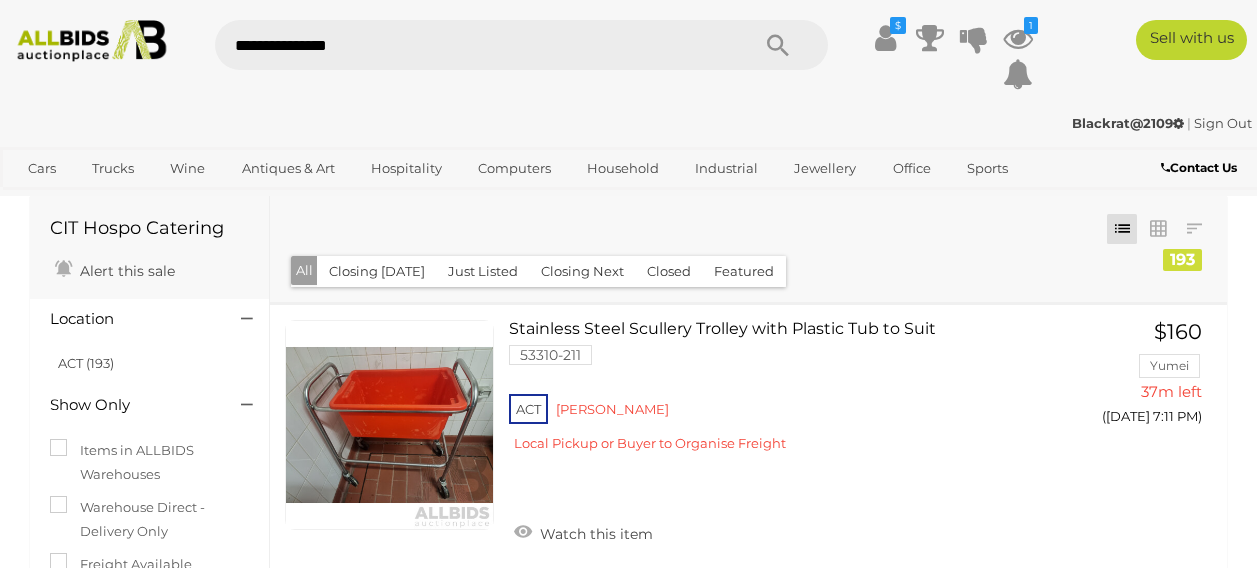 type on "**********" 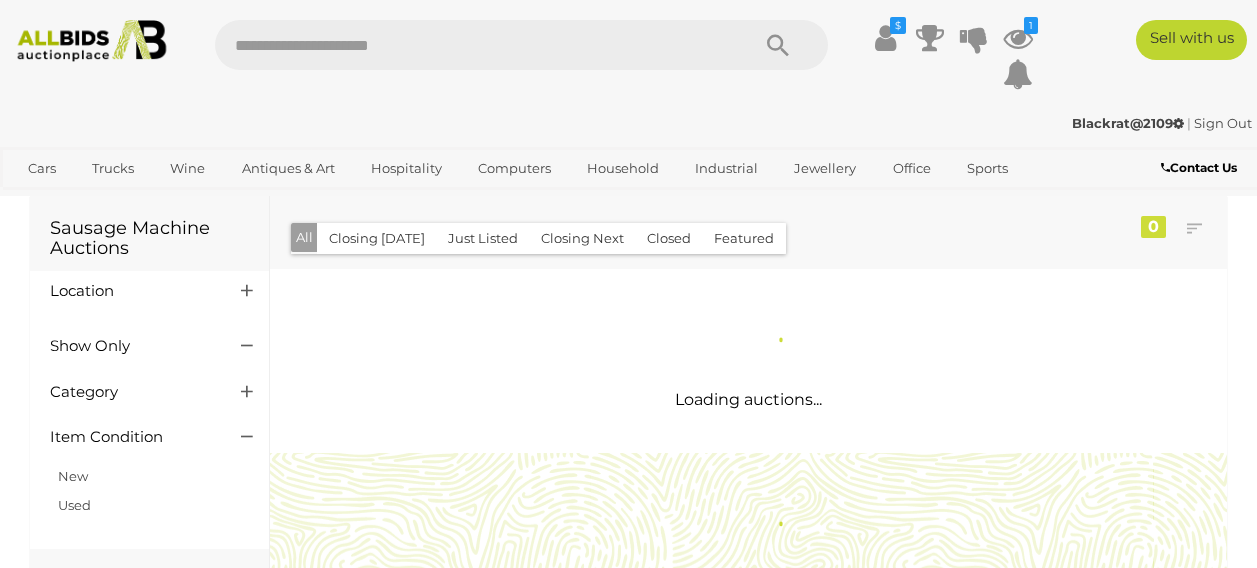 scroll, scrollTop: 0, scrollLeft: 0, axis: both 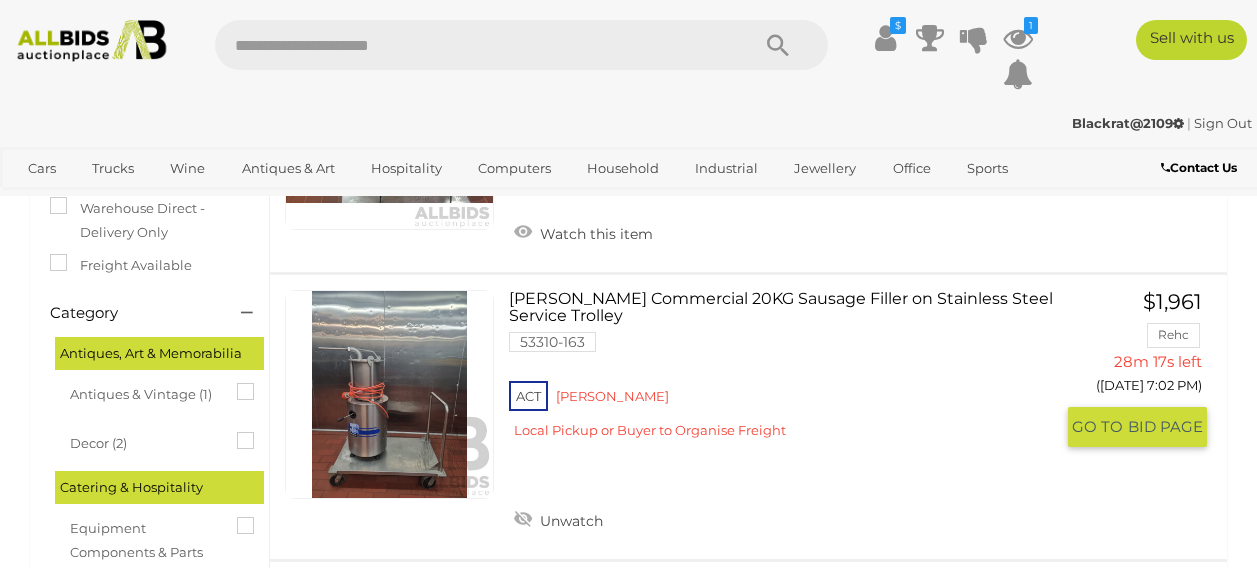 click at bounding box center (389, 394) 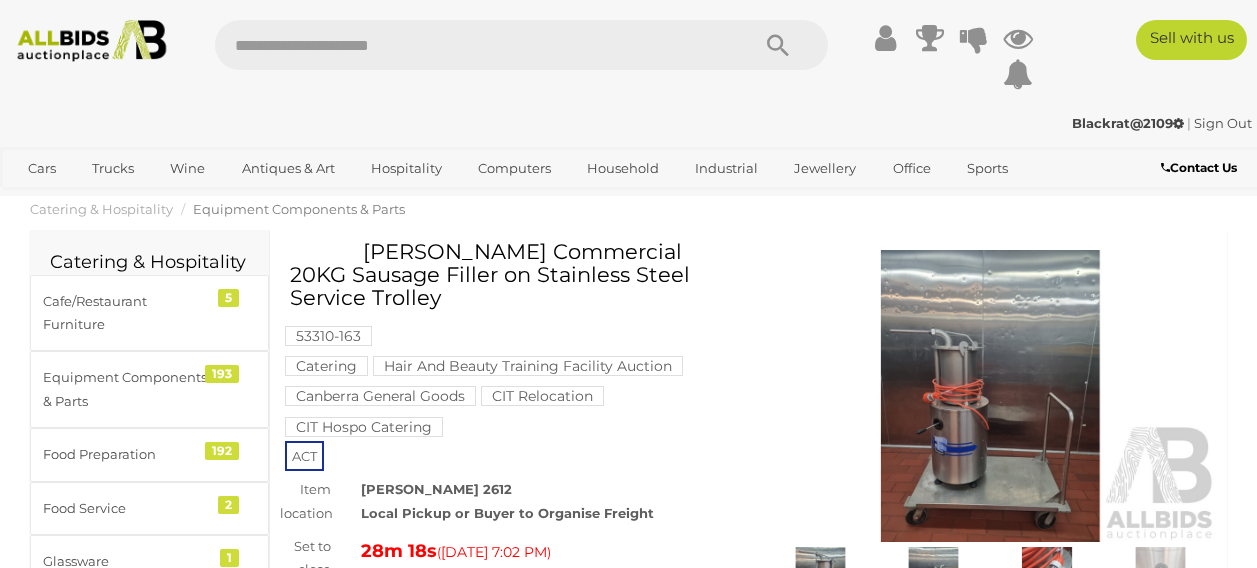 scroll, scrollTop: 0, scrollLeft: 0, axis: both 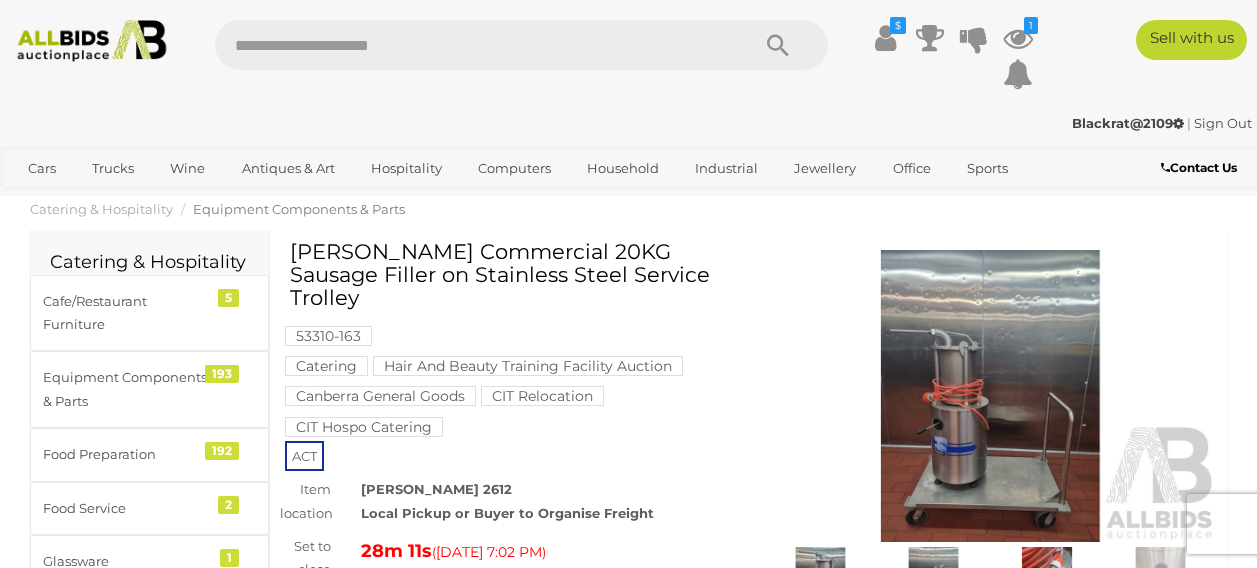 drag, startPoint x: 292, startPoint y: 256, endPoint x: 673, endPoint y: 298, distance: 383.30798 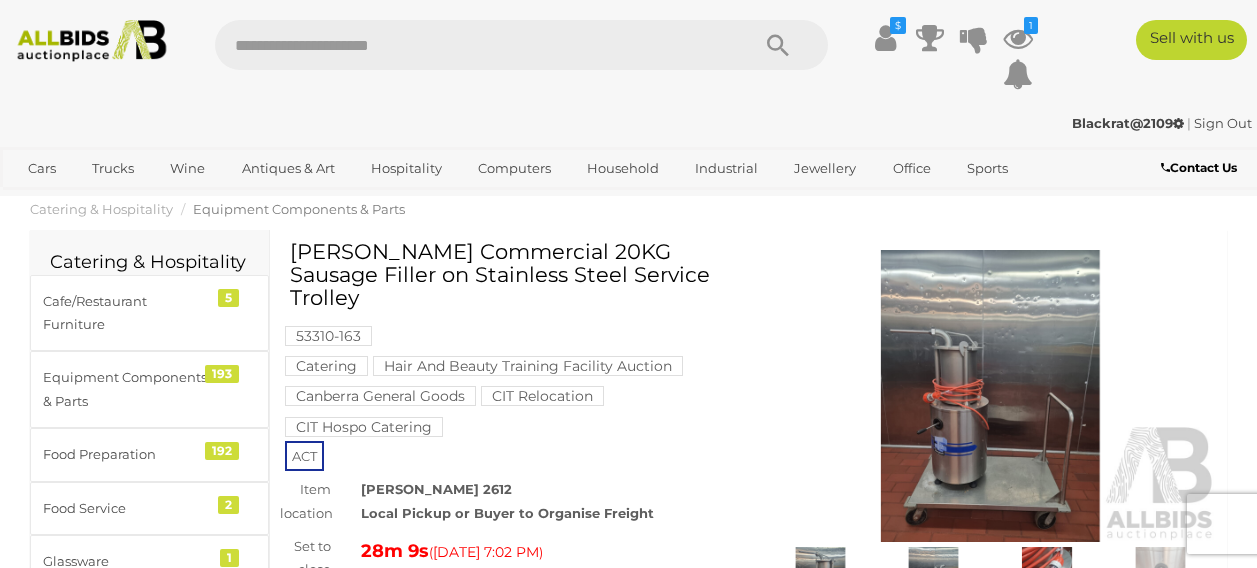 copy on "[PERSON_NAME] Commercial 20KG Sausage Filler on Stainless Steel Service Trolley" 